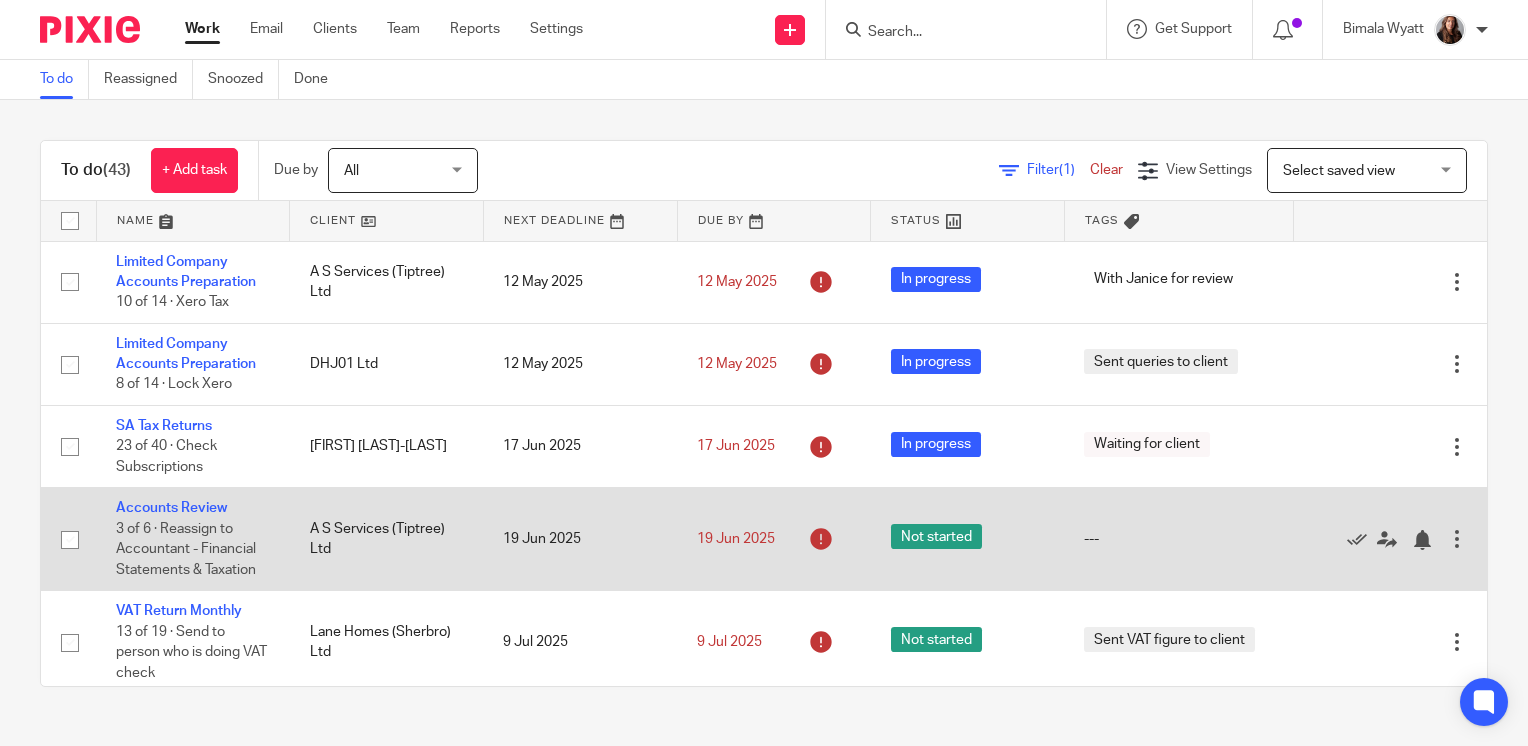 scroll, scrollTop: 0, scrollLeft: 0, axis: both 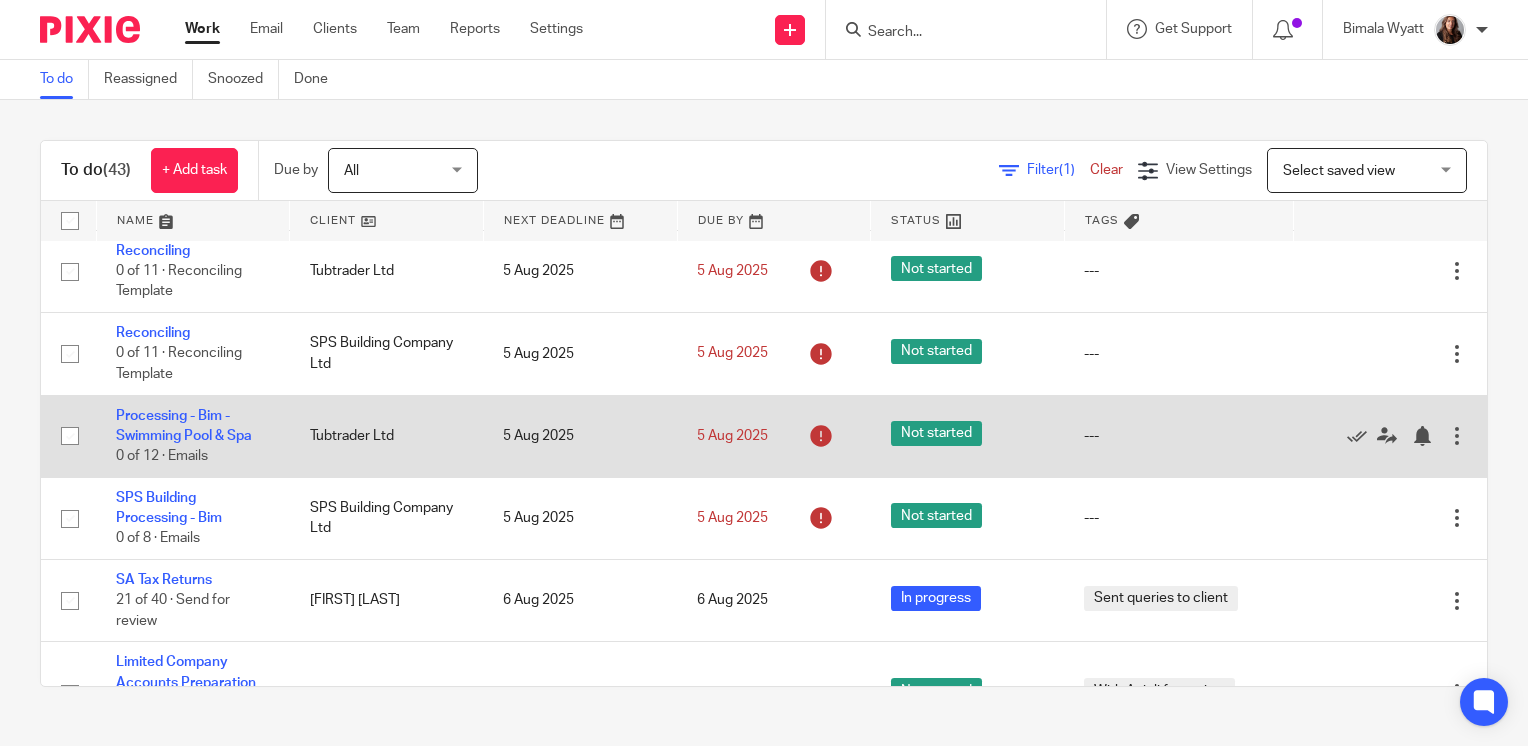 drag, startPoint x: 144, startPoint y: 431, endPoint x: 156, endPoint y: 429, distance: 12.165525 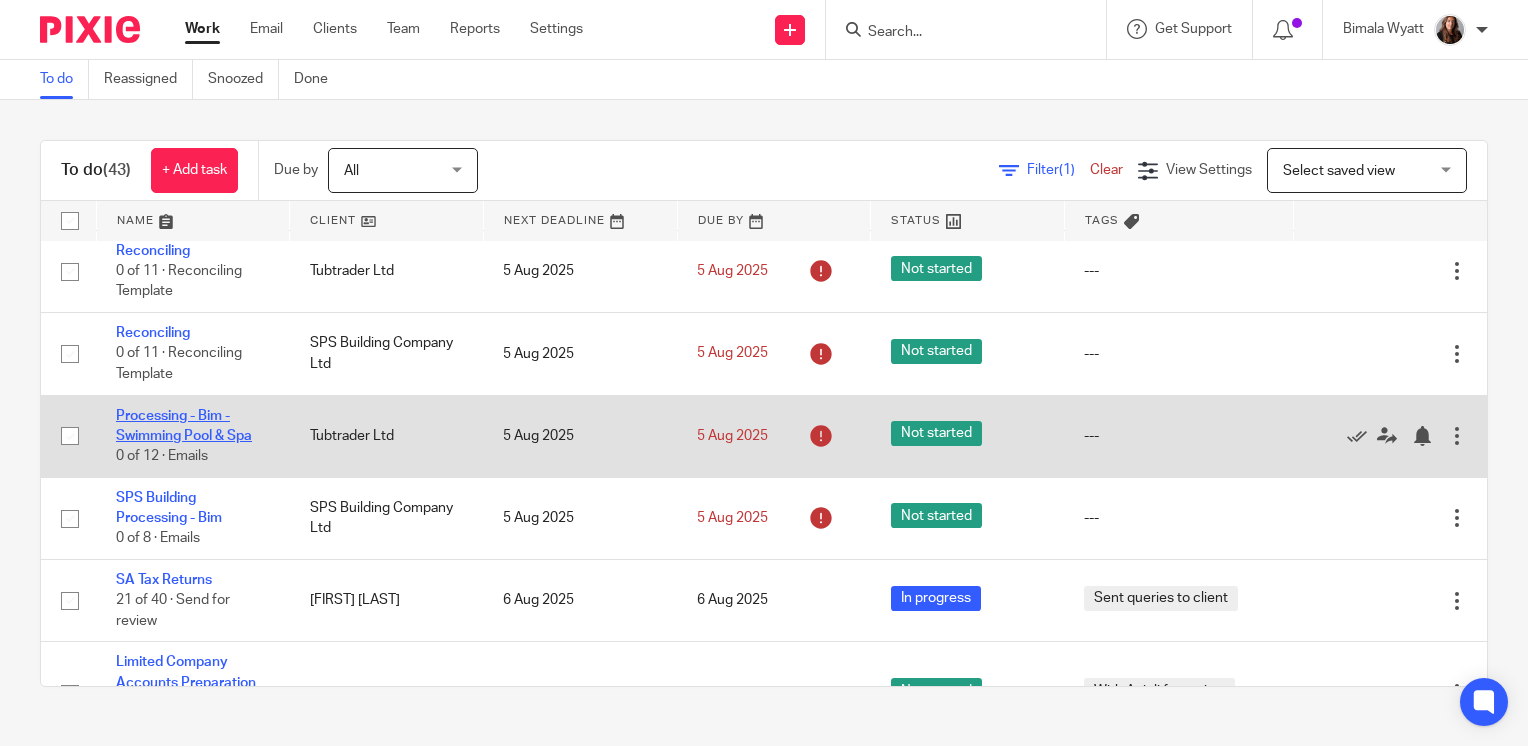 click on "Processing - Bim - Swimming Pool & Spa" at bounding box center [184, 426] 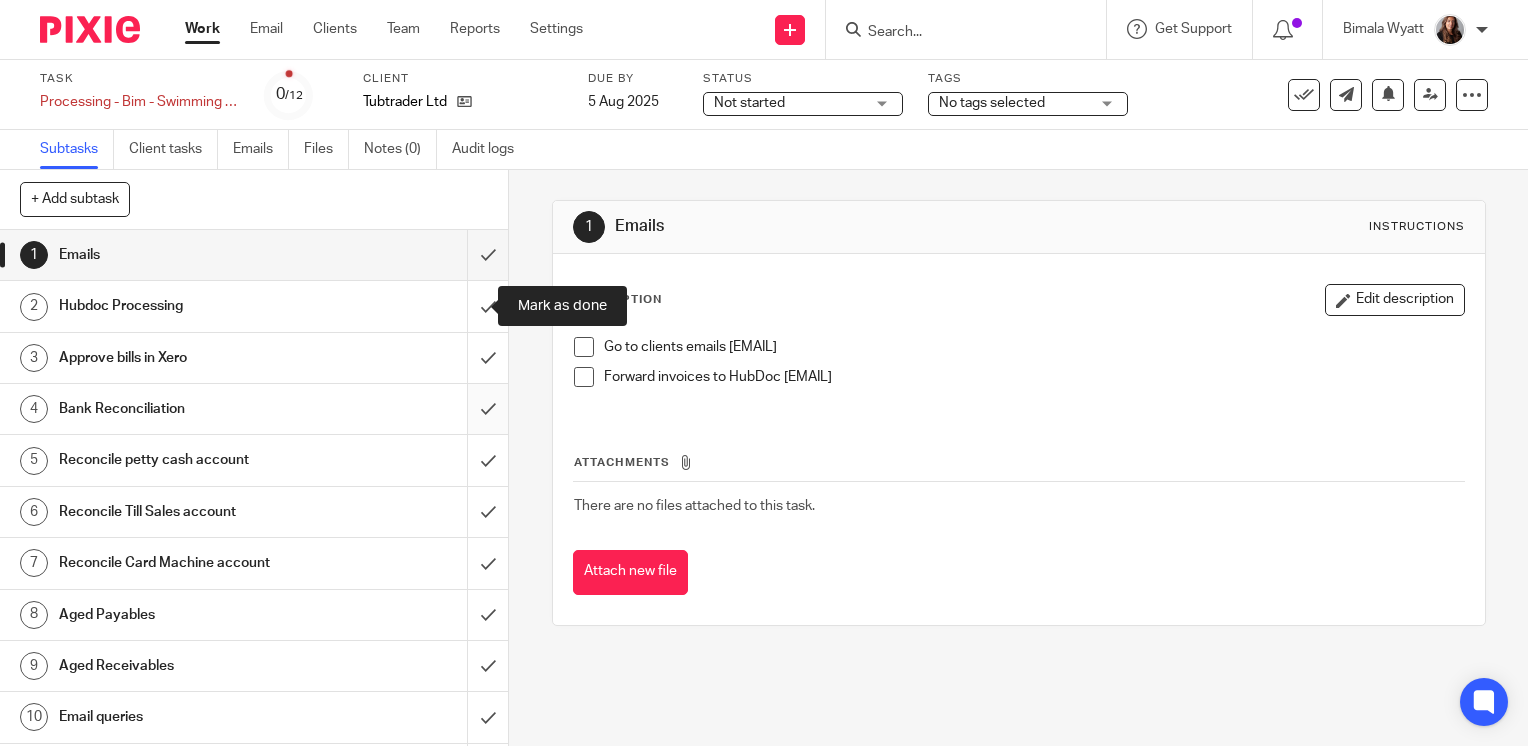 scroll, scrollTop: 0, scrollLeft: 0, axis: both 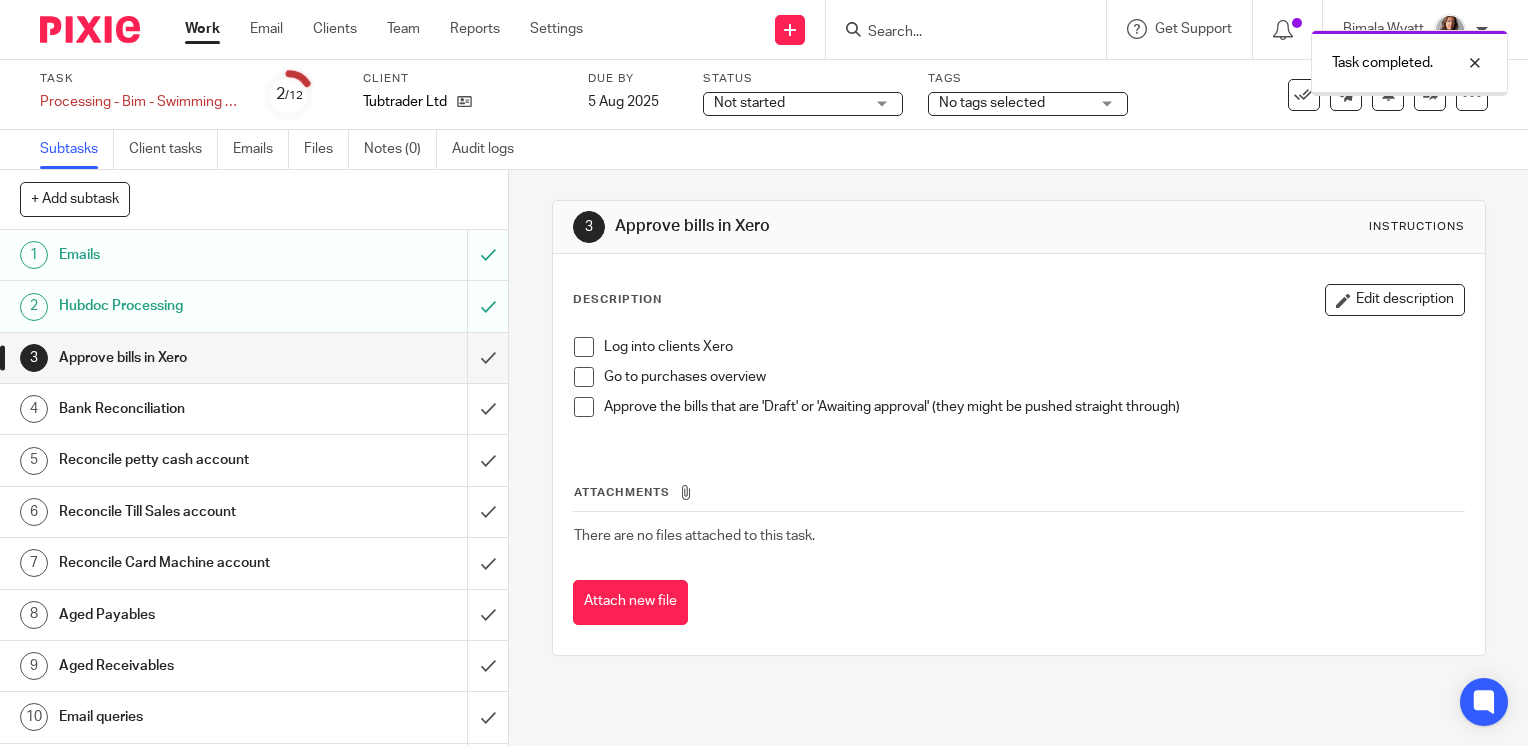 click at bounding box center (254, 358) 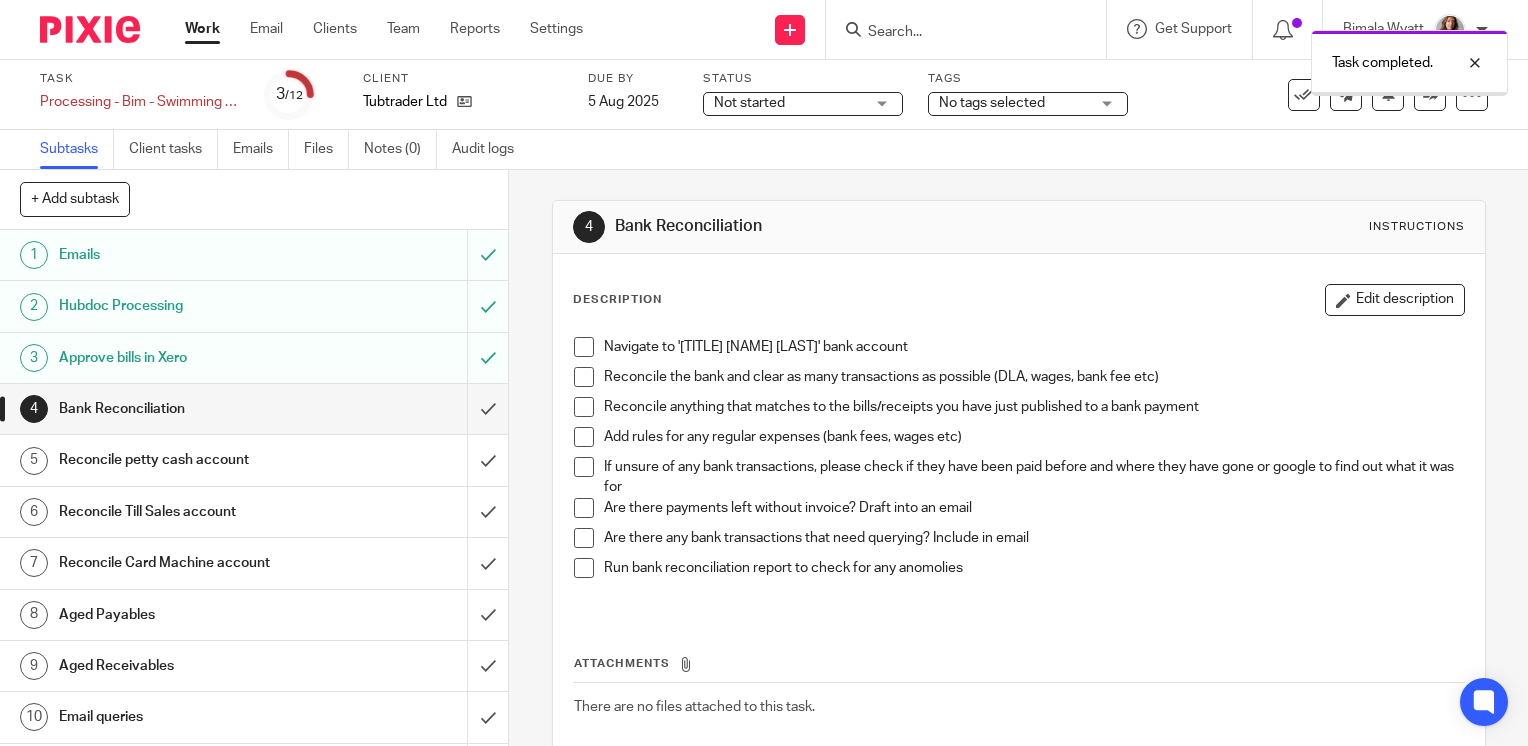 click at bounding box center [254, 409] 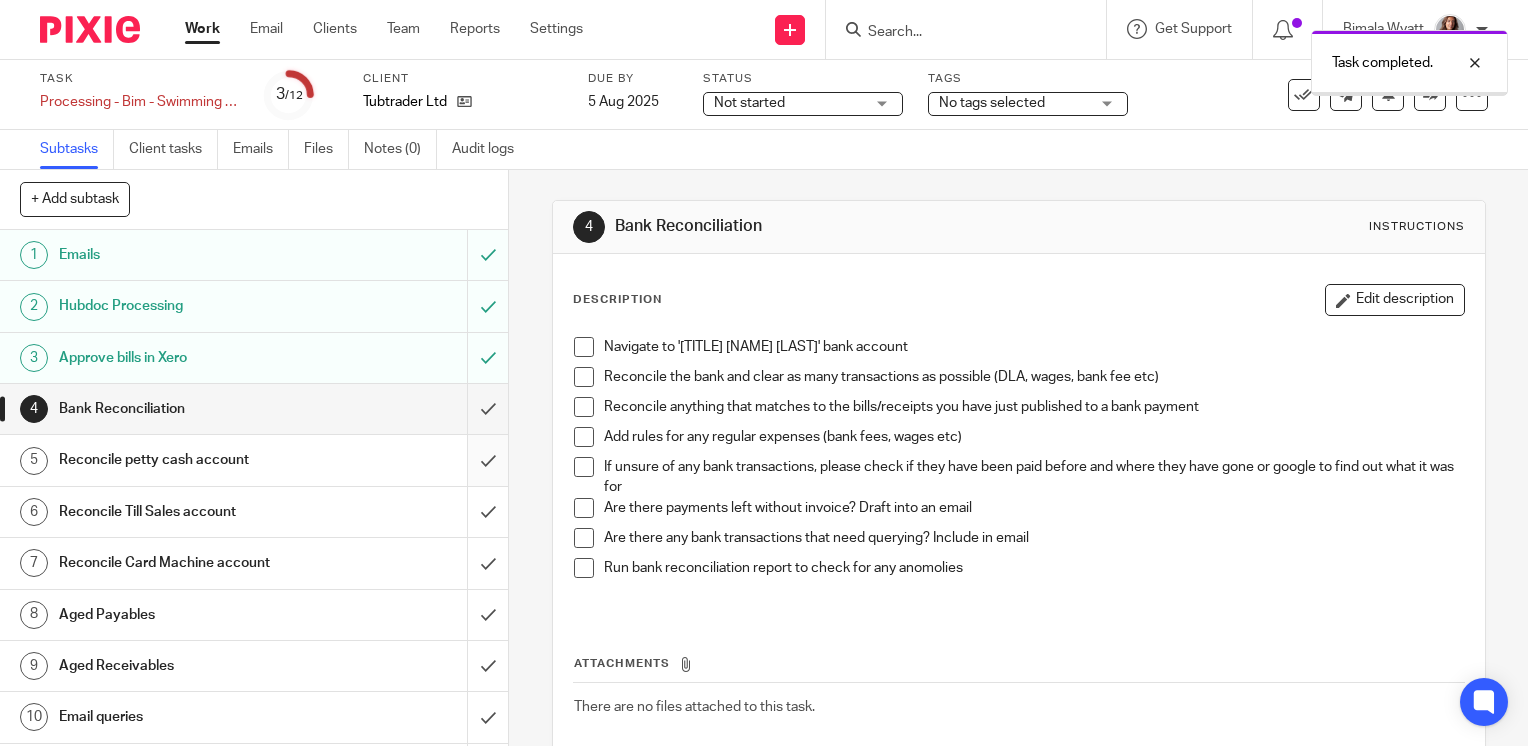 scroll, scrollTop: 0, scrollLeft: 0, axis: both 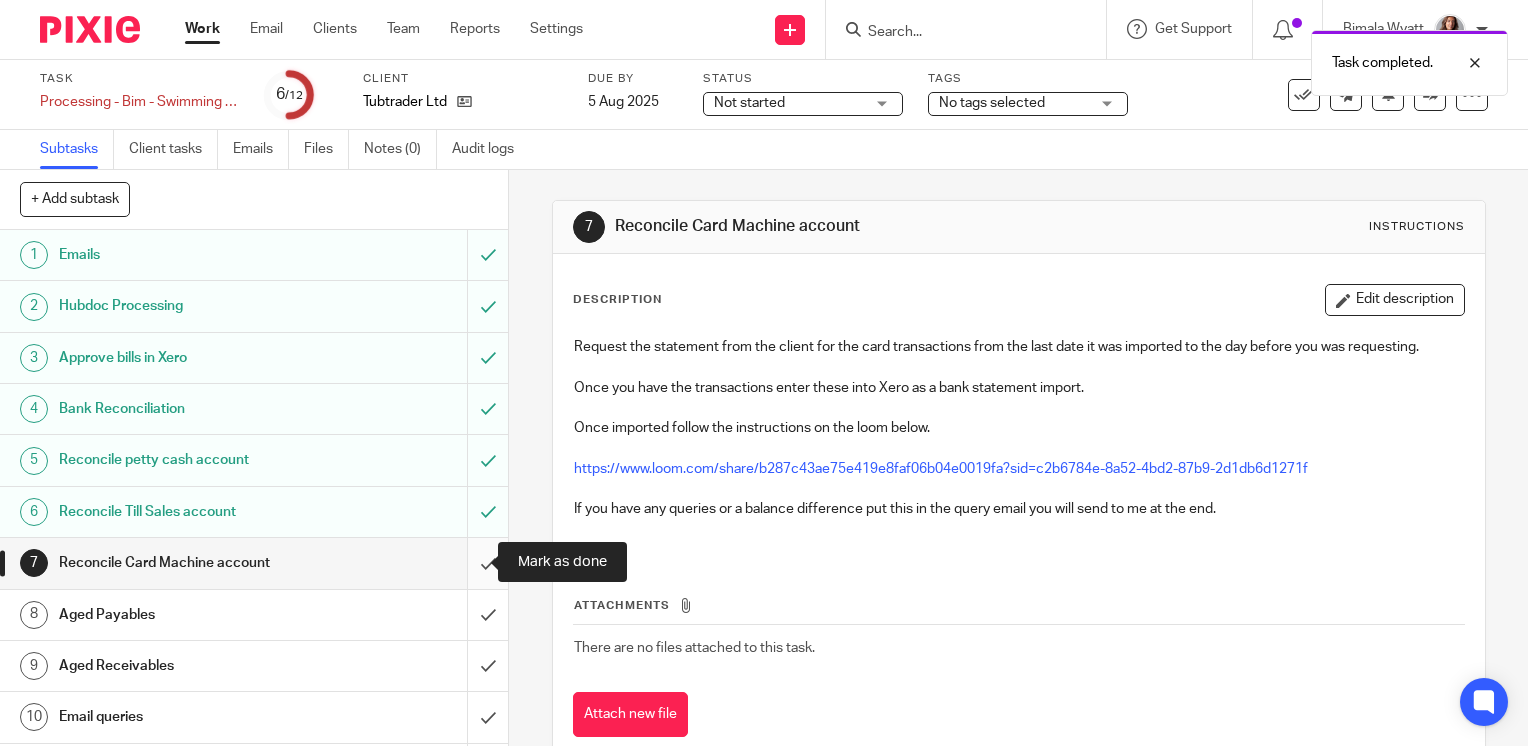 click at bounding box center [254, 563] 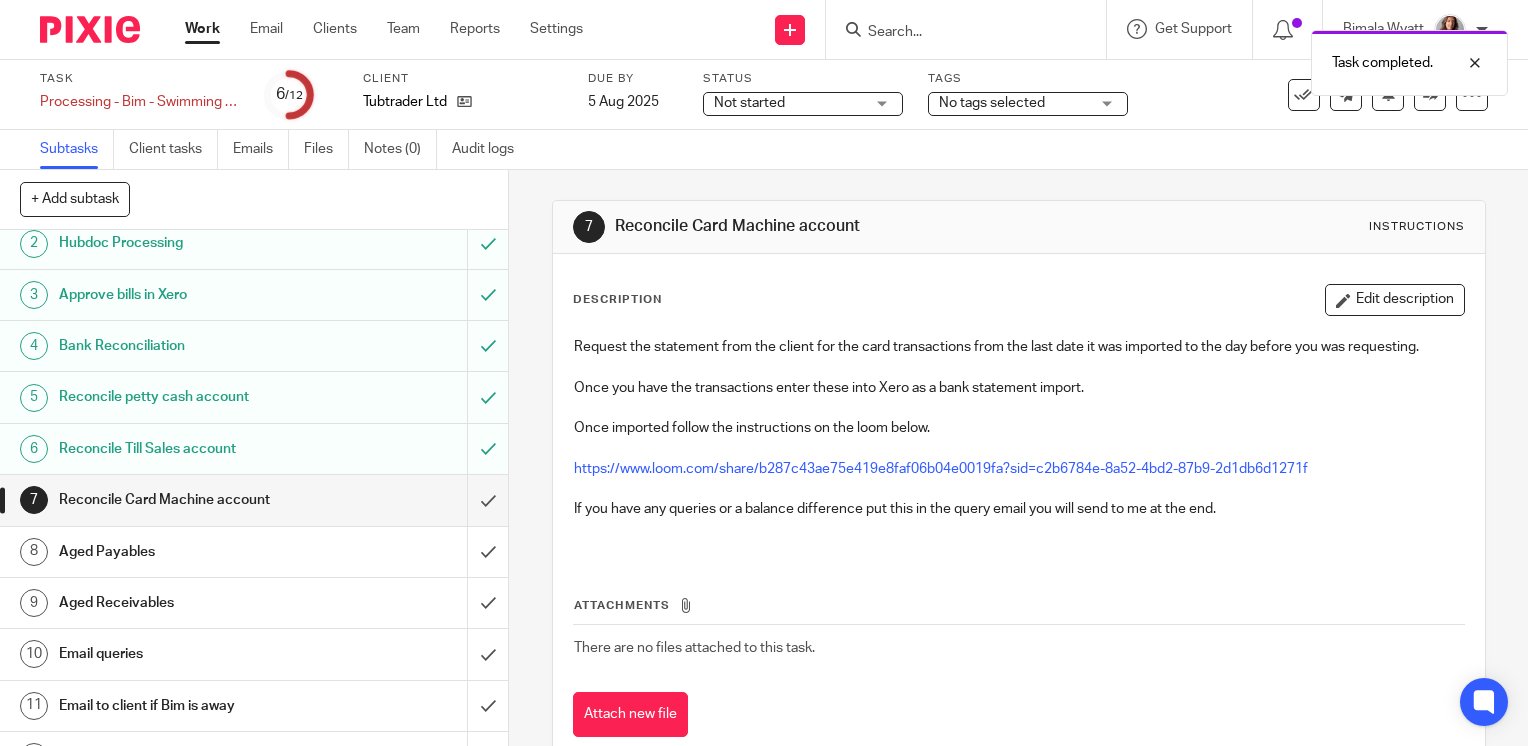 scroll, scrollTop: 97, scrollLeft: 0, axis: vertical 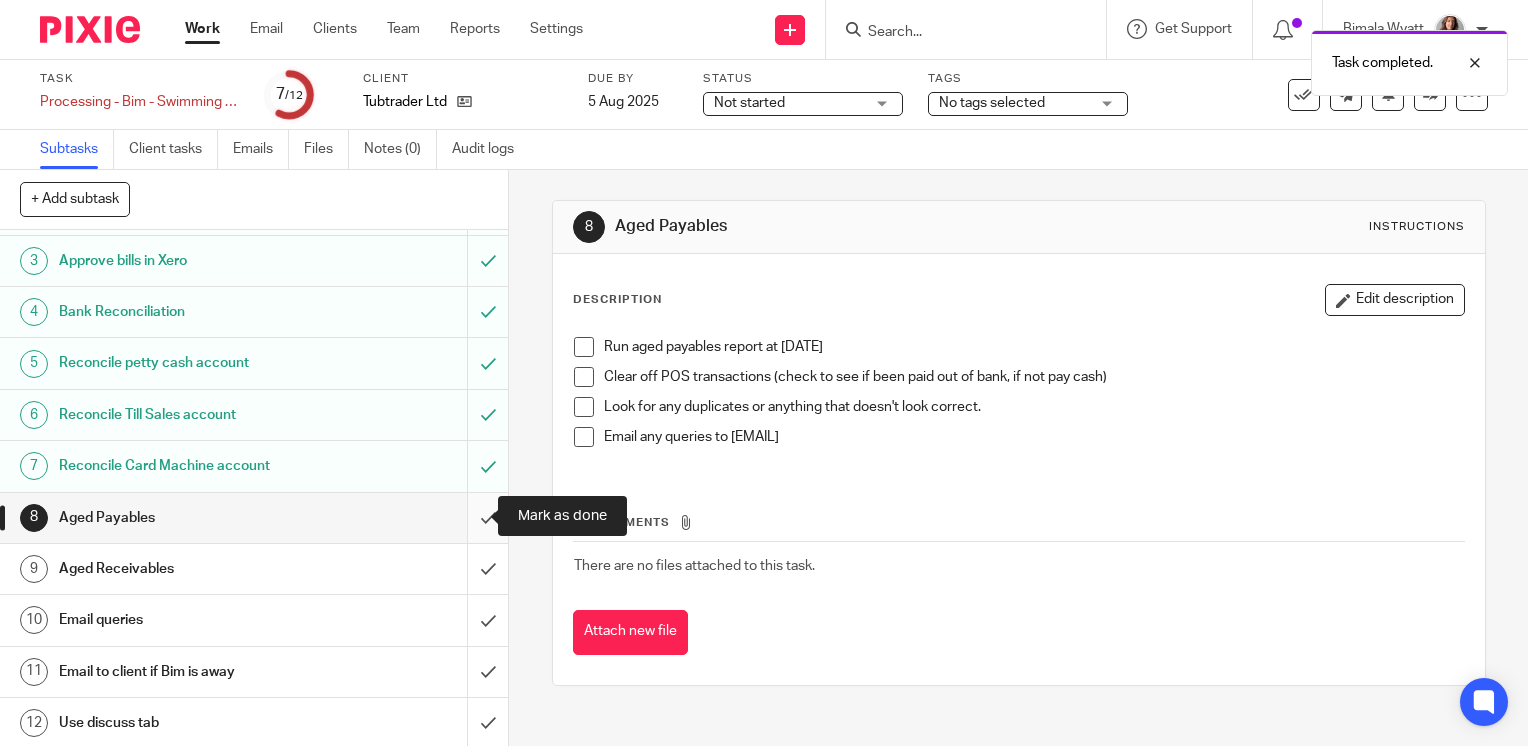 click at bounding box center (254, 518) 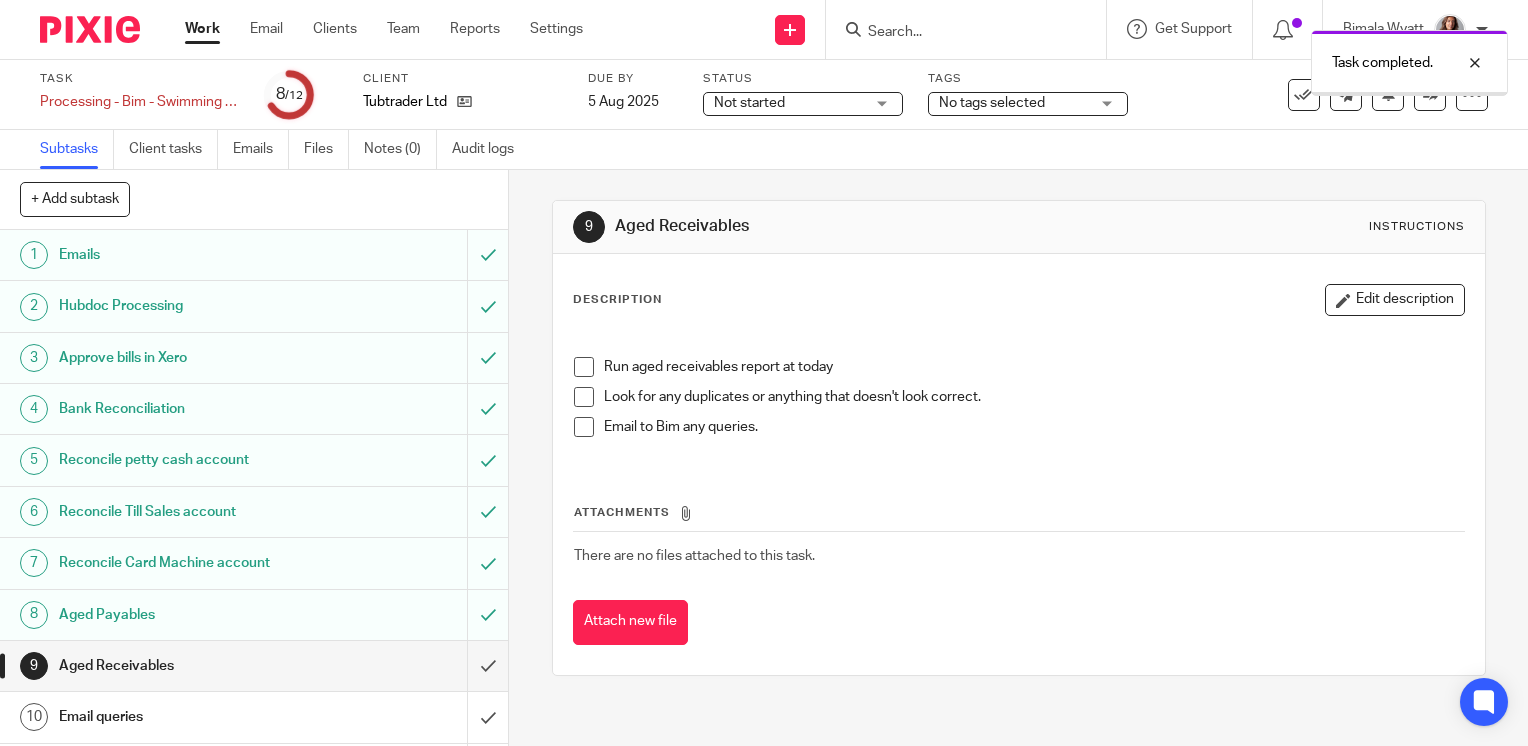 scroll, scrollTop: 0, scrollLeft: 0, axis: both 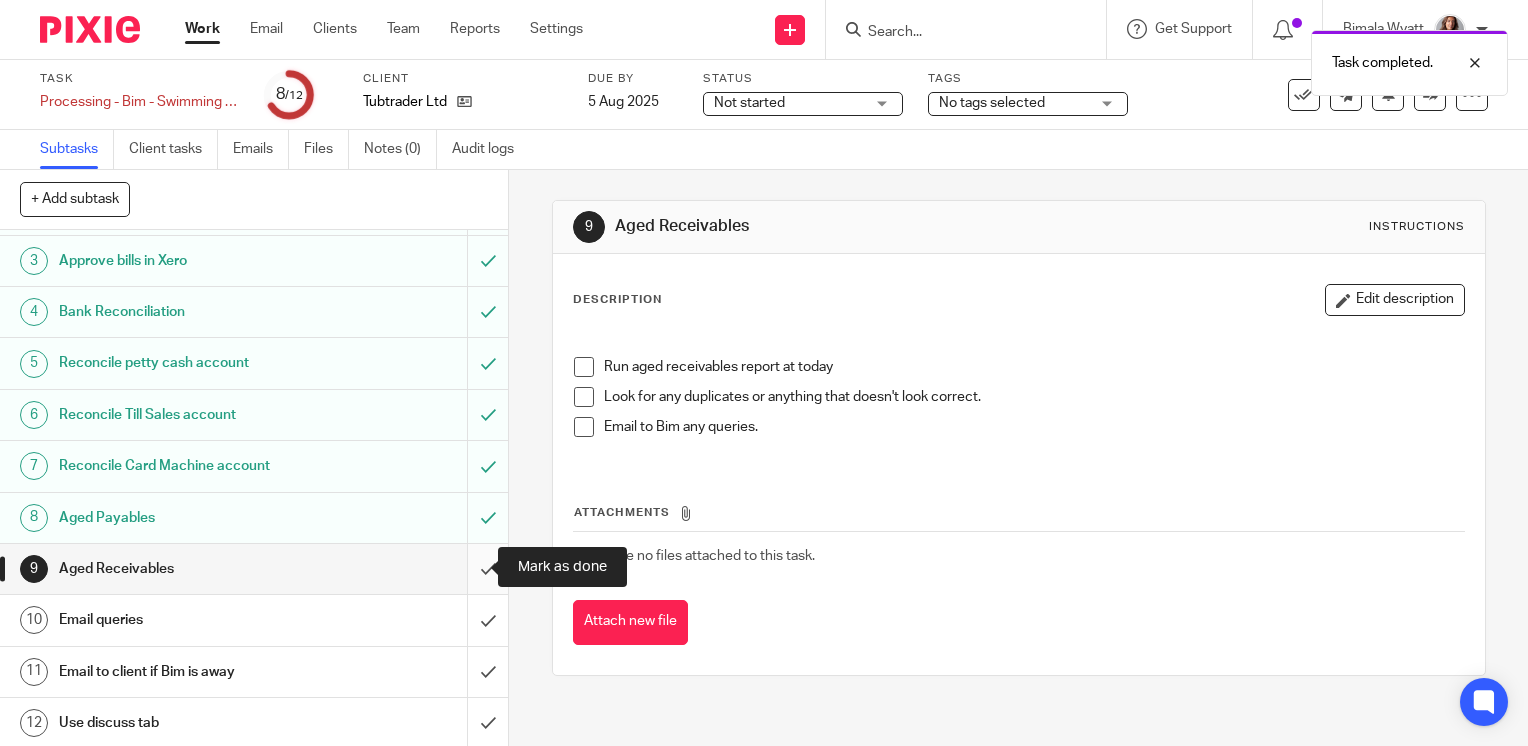 click at bounding box center (254, 569) 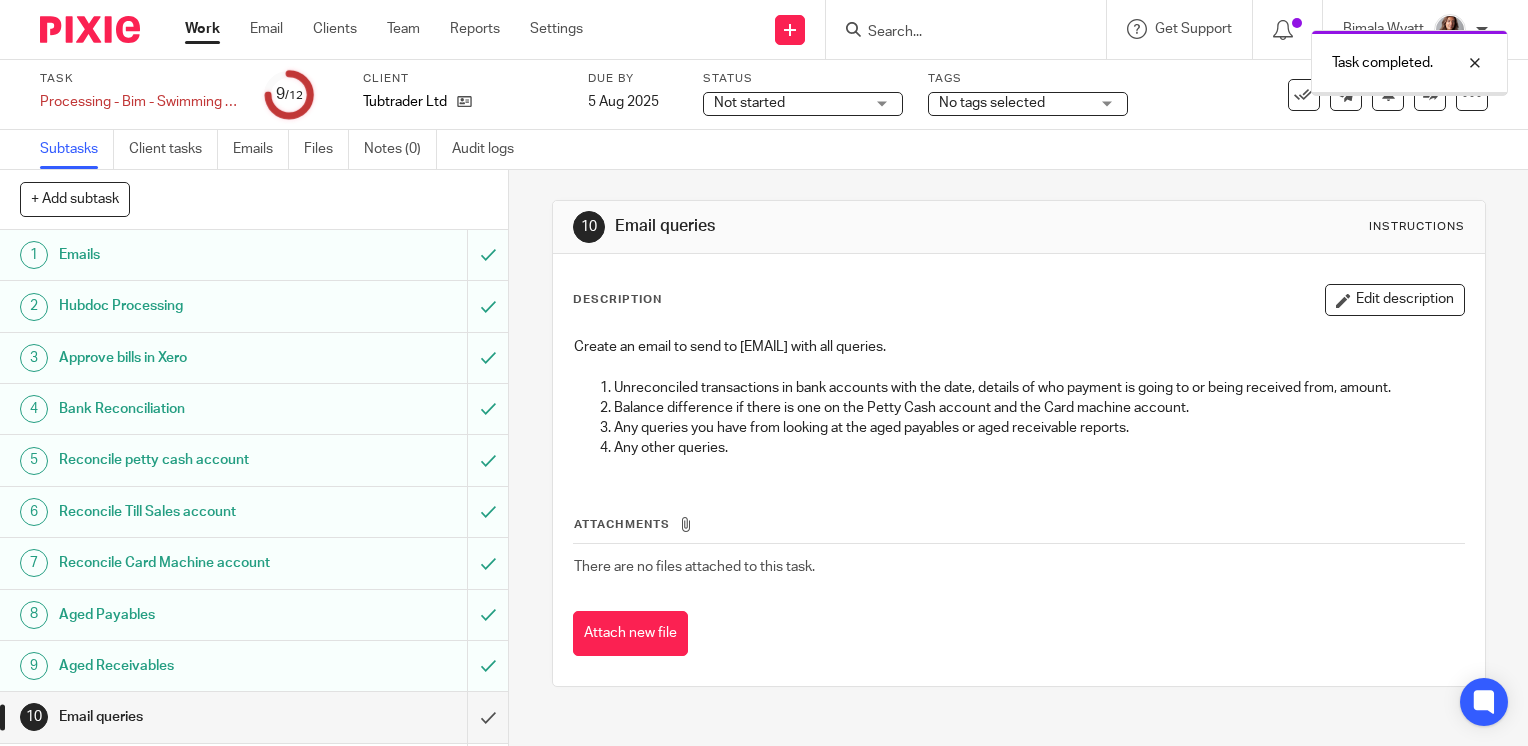 scroll, scrollTop: 0, scrollLeft: 0, axis: both 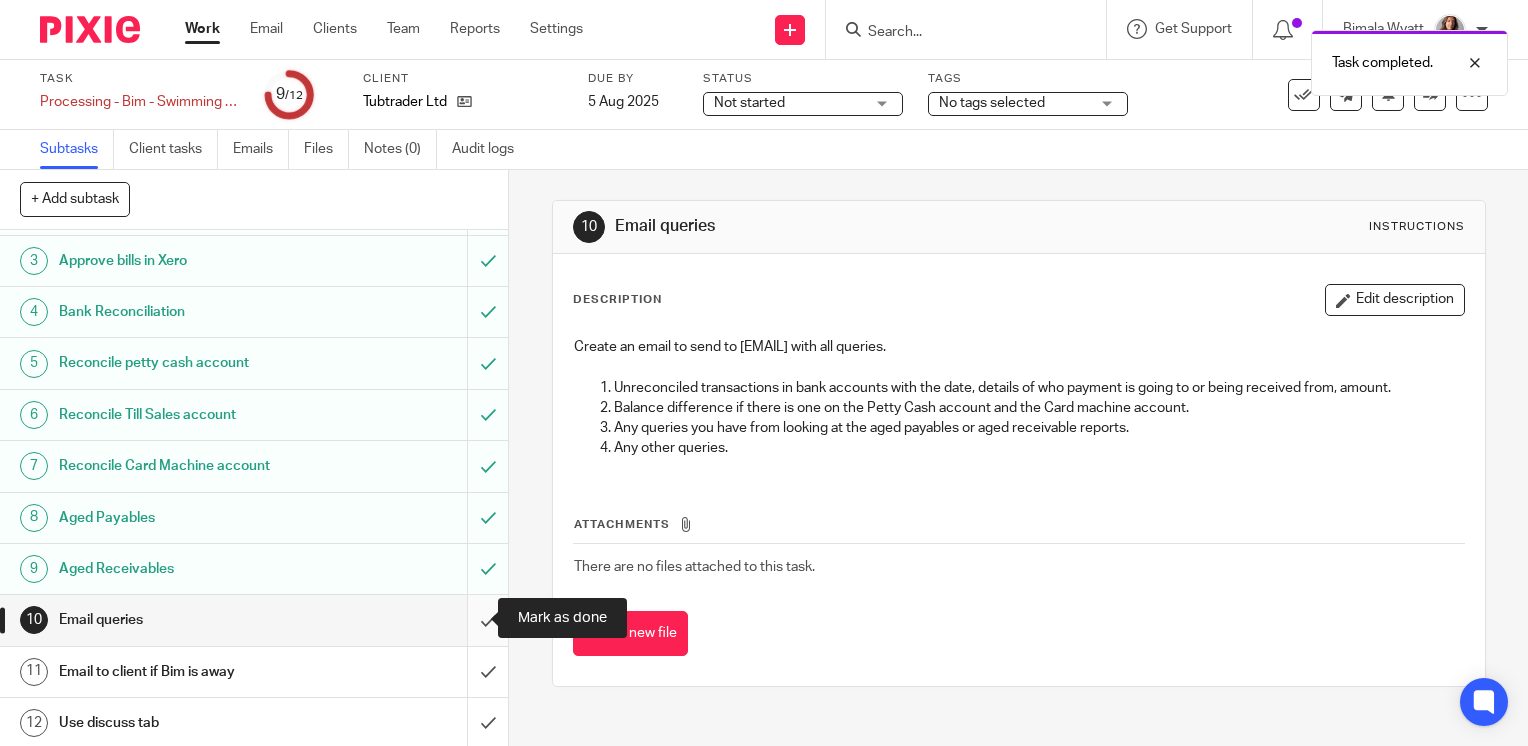 click at bounding box center (254, 620) 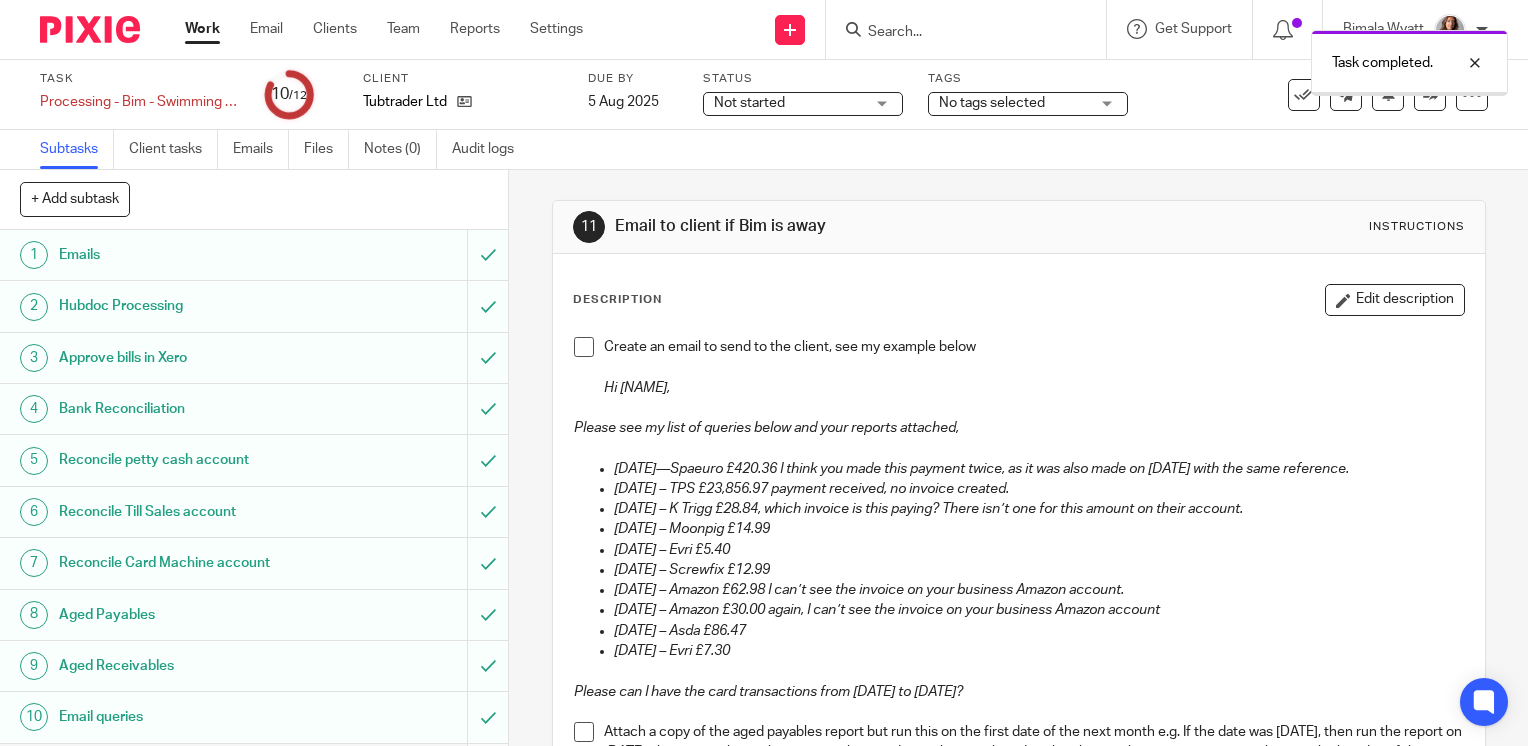 scroll, scrollTop: 0, scrollLeft: 0, axis: both 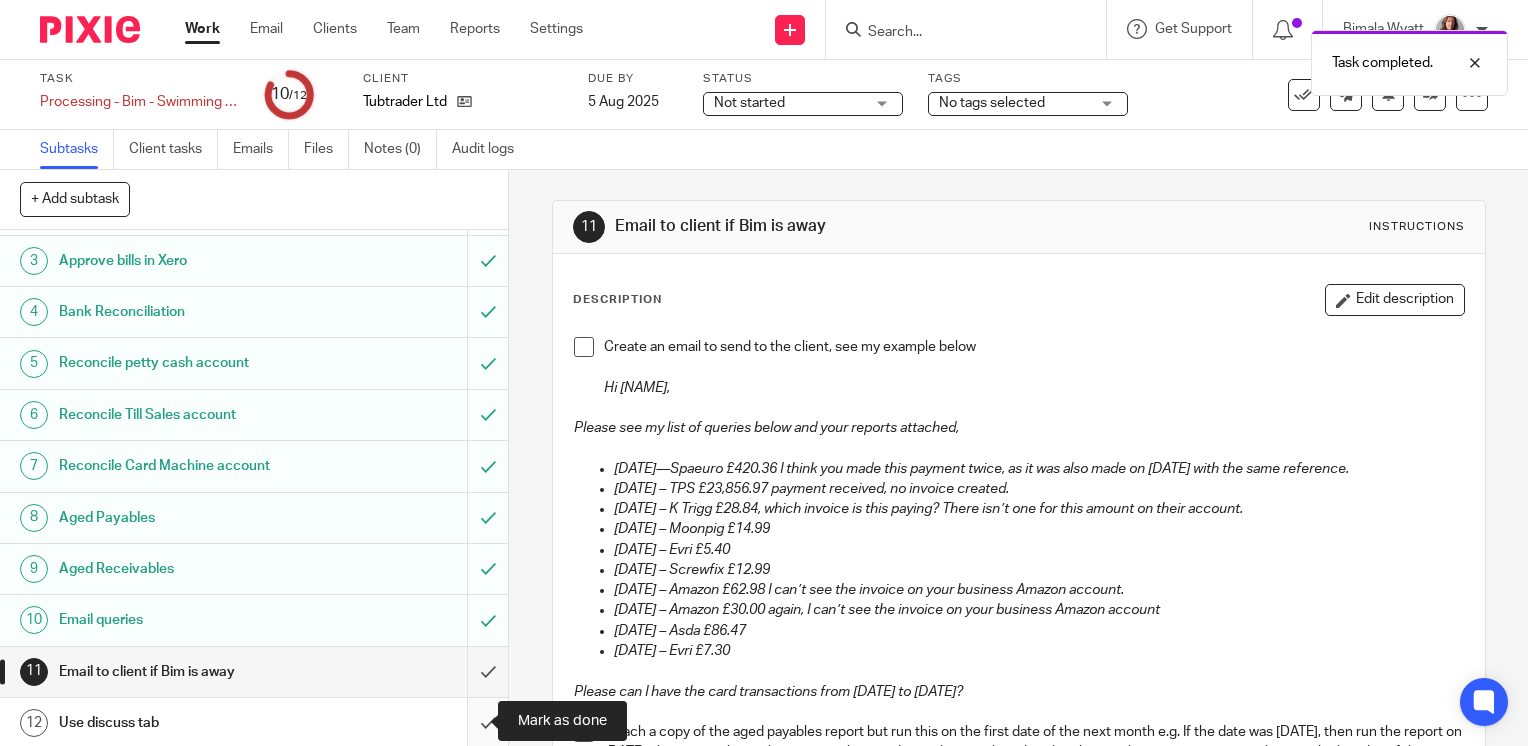click at bounding box center [254, 723] 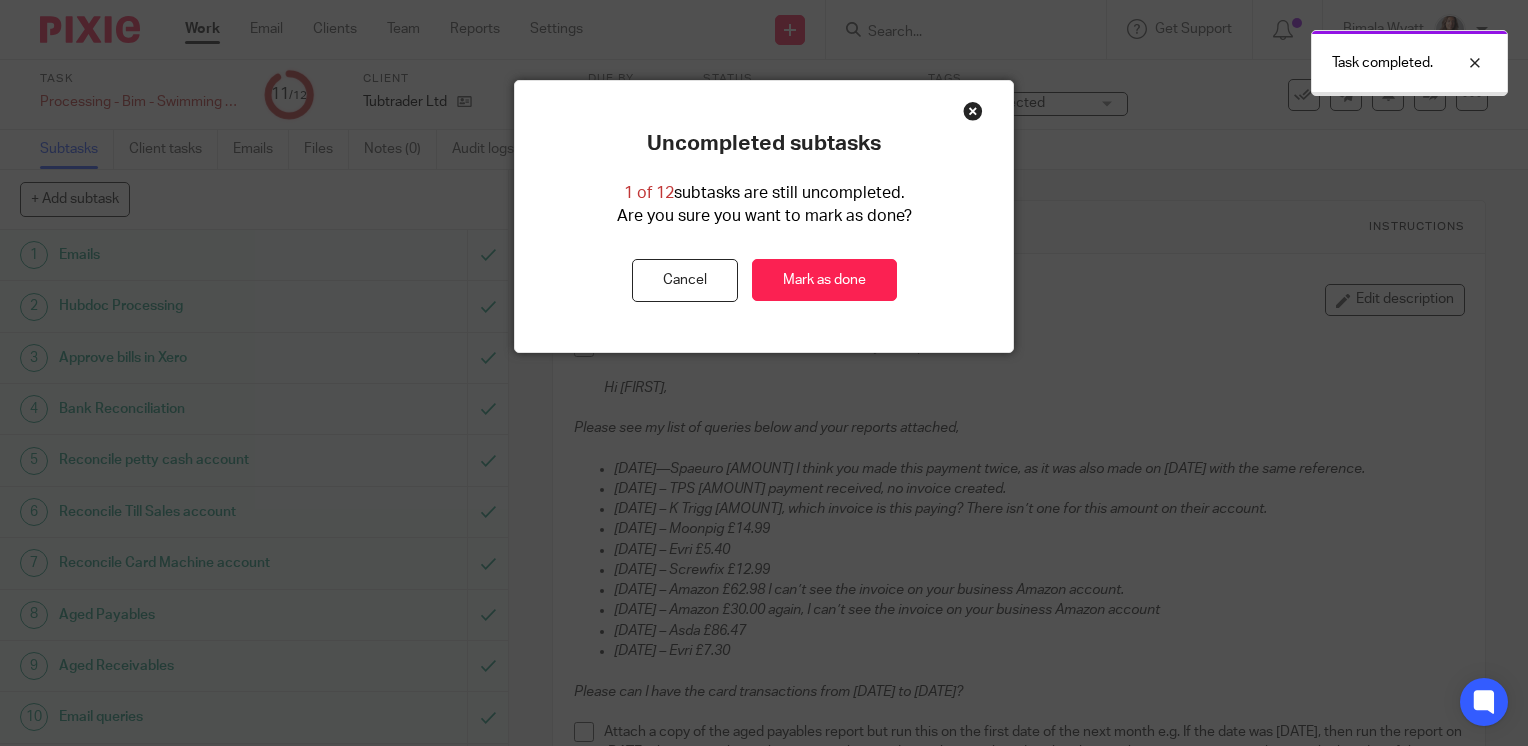 scroll, scrollTop: 0, scrollLeft: 0, axis: both 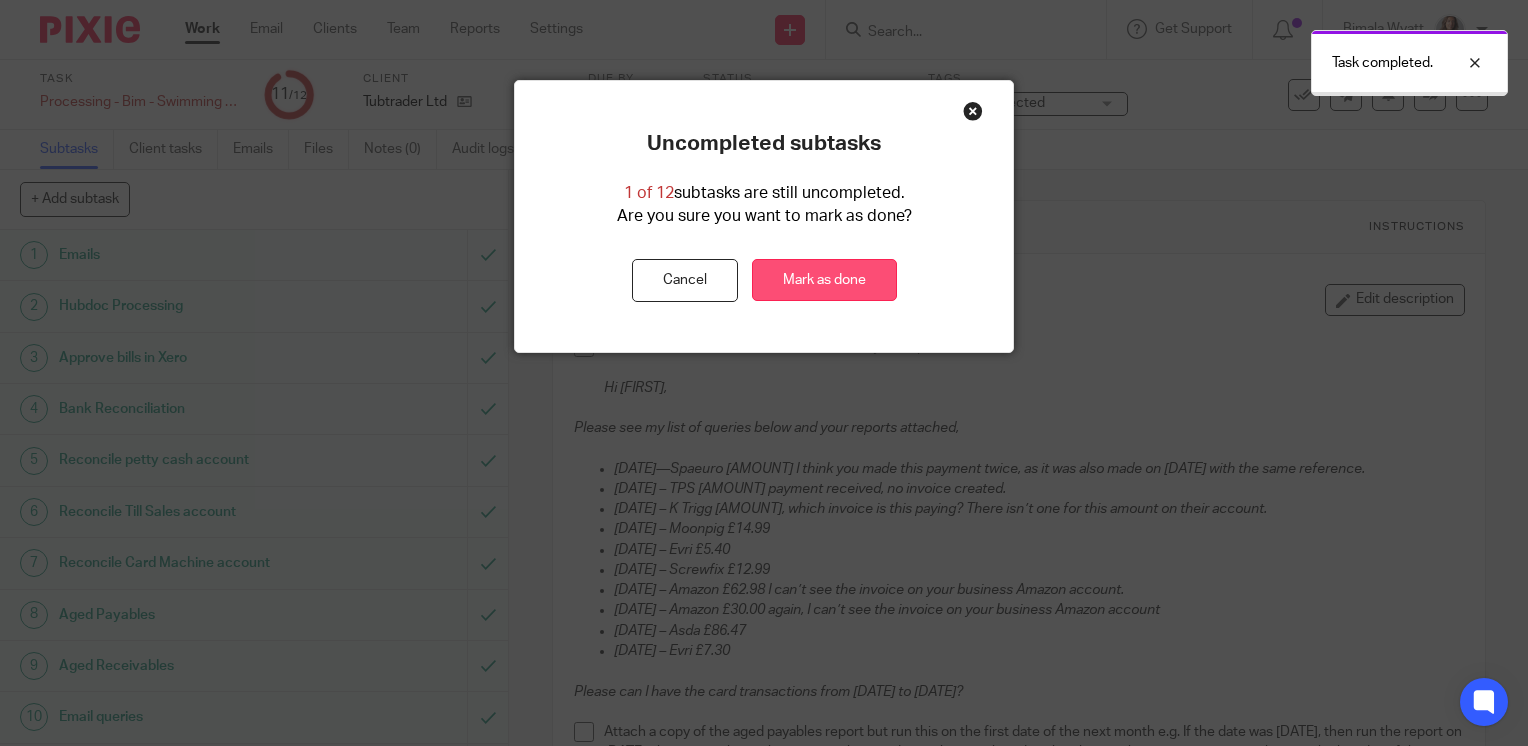 click on "Mark as done" at bounding box center (824, 280) 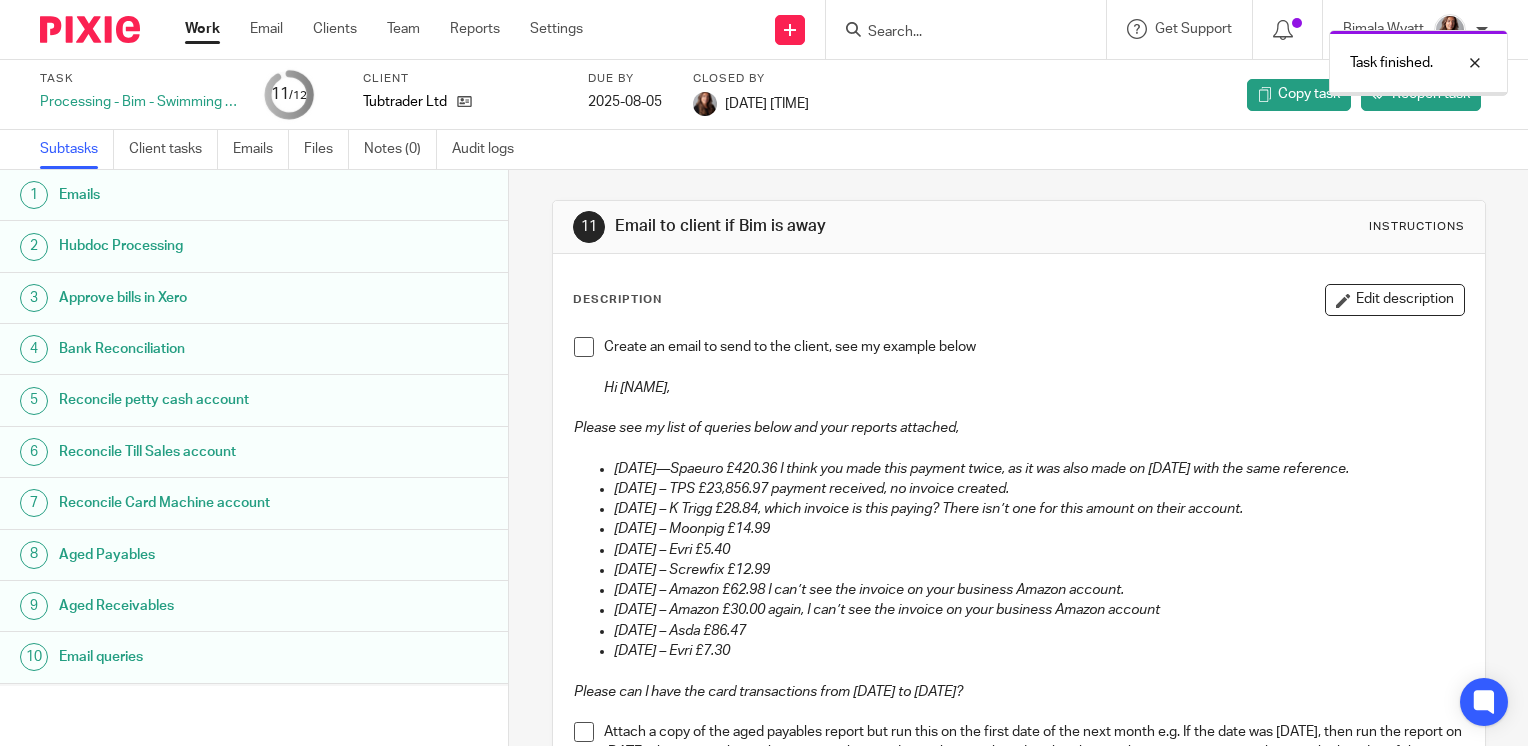scroll, scrollTop: 0, scrollLeft: 0, axis: both 